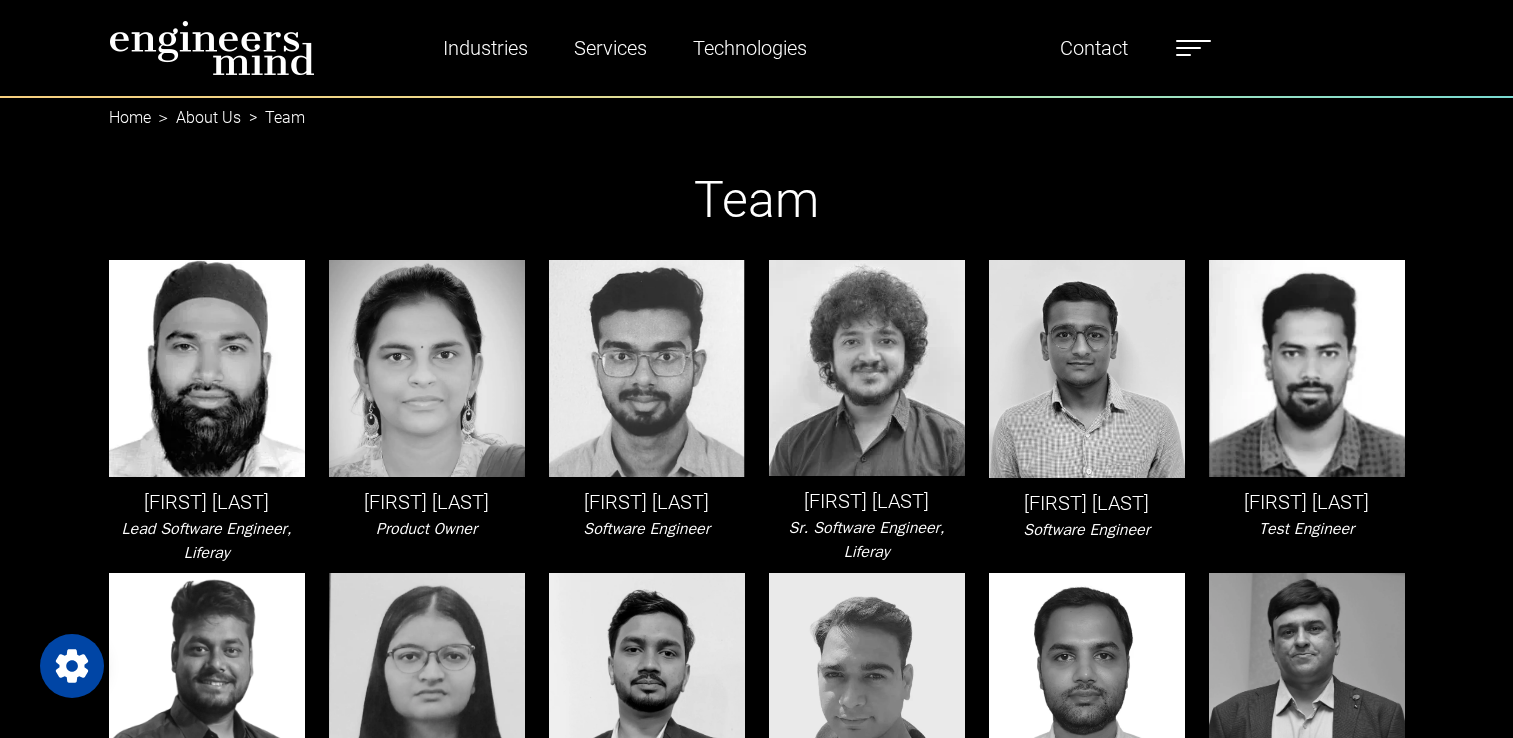 scroll, scrollTop: 0, scrollLeft: 0, axis: both 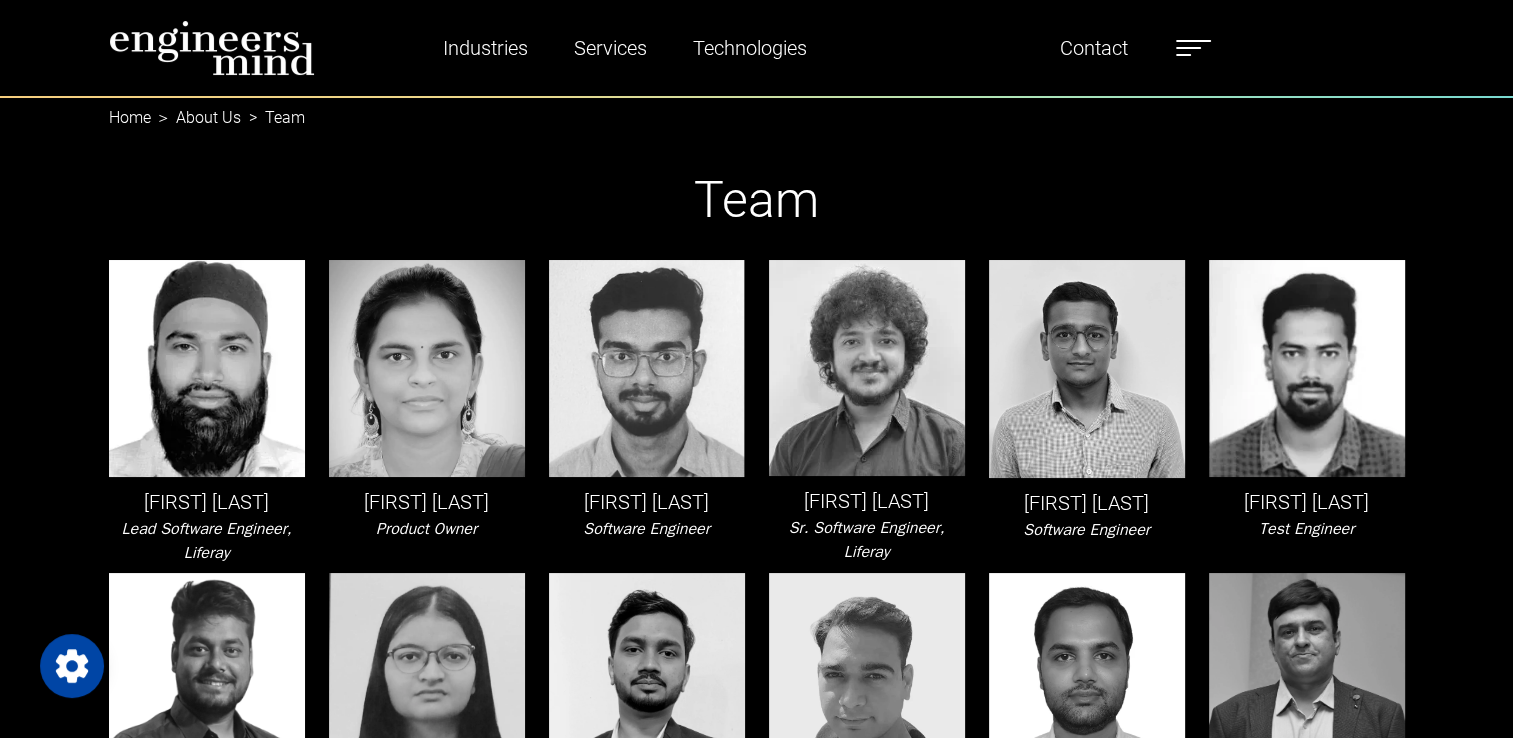 click at bounding box center (1188, 48) 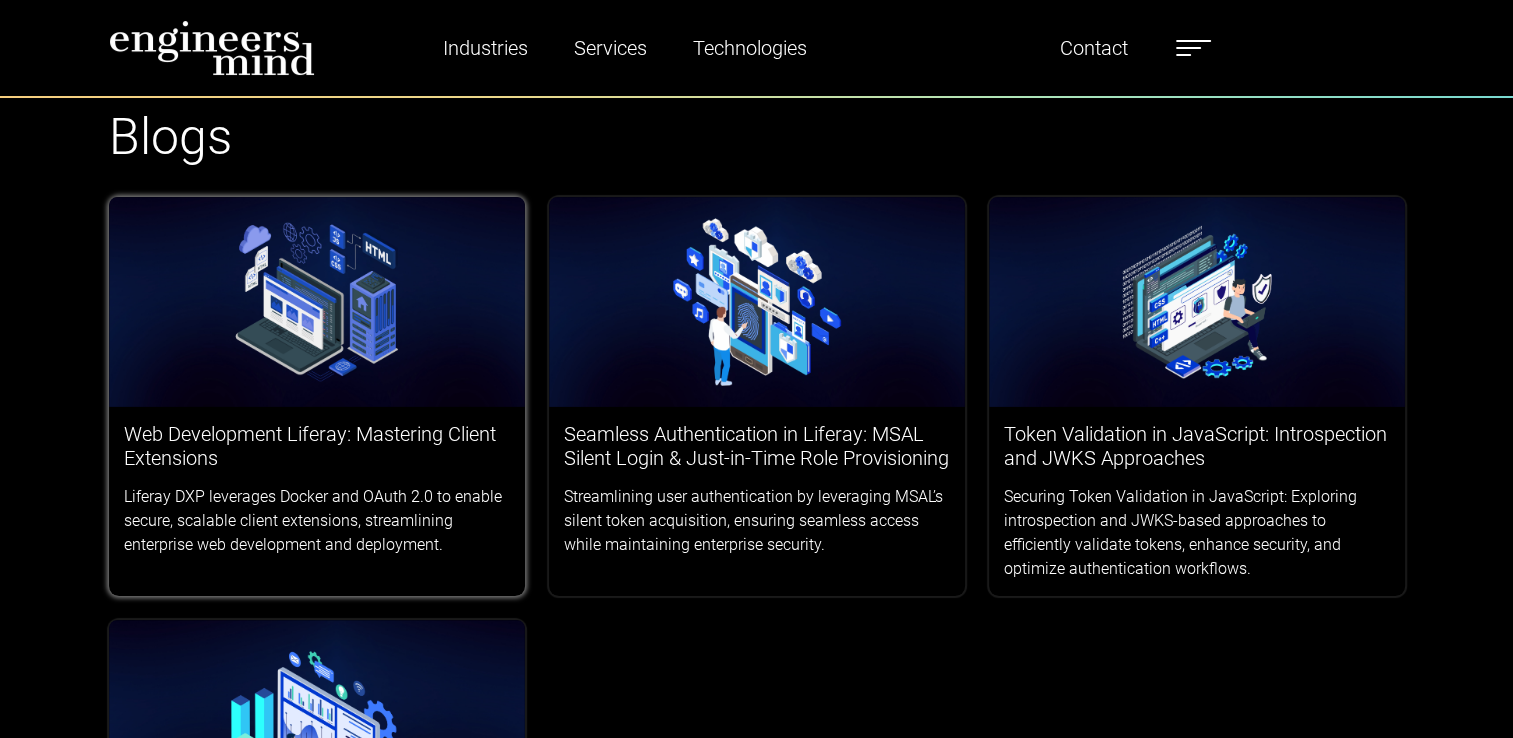 scroll, scrollTop: 100, scrollLeft: 0, axis: vertical 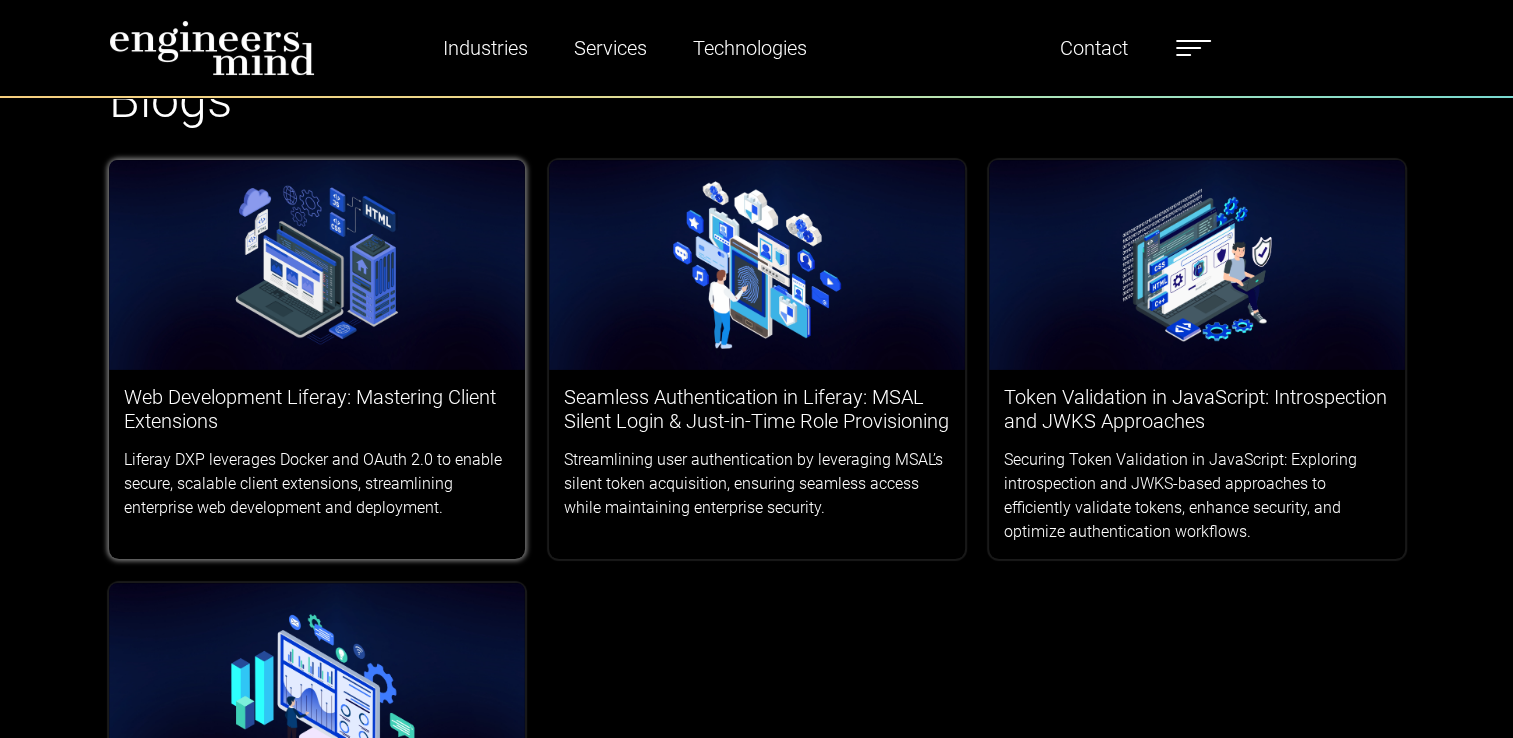 click on "Web Development Liferay: Mastering Client Extensions" at bounding box center [317, 409] 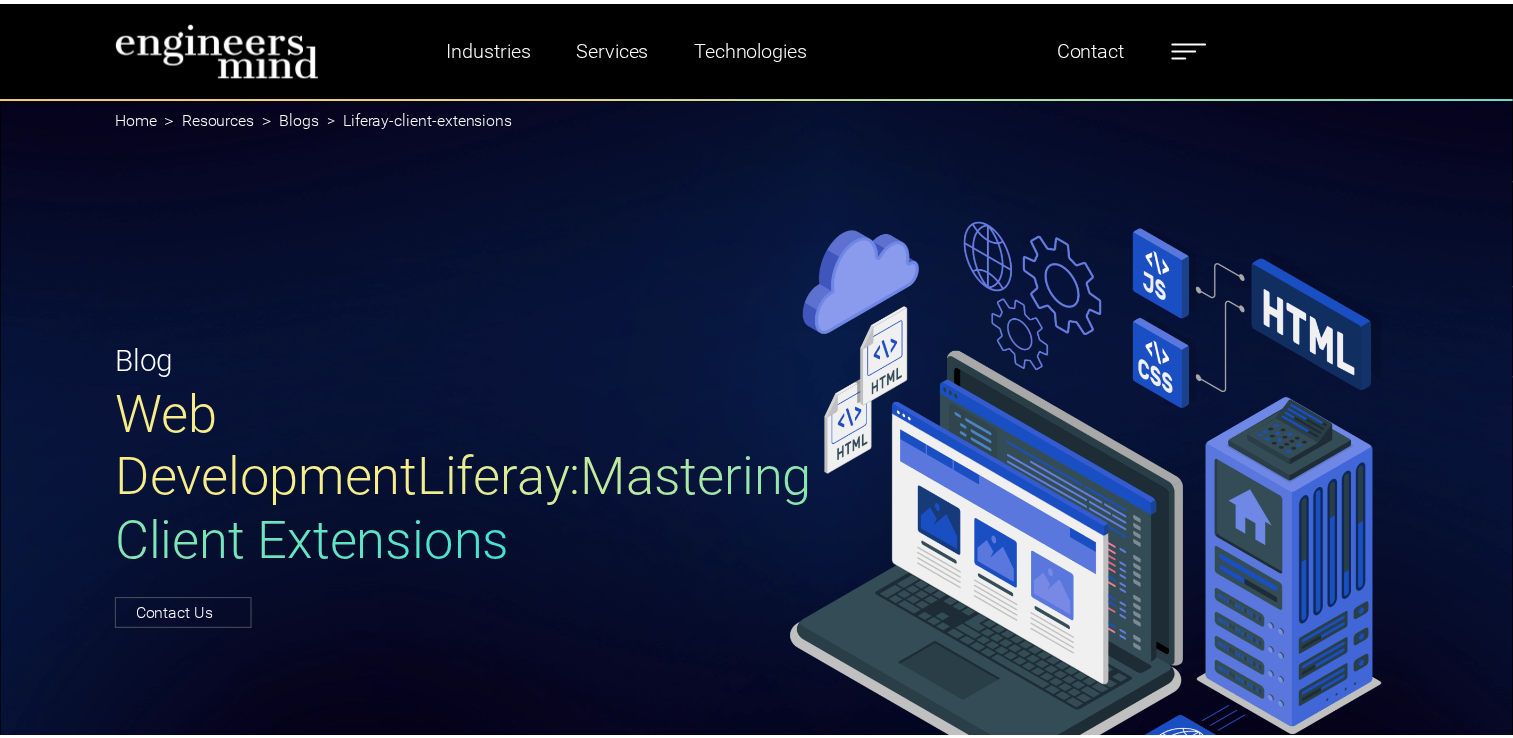 scroll, scrollTop: 0, scrollLeft: 0, axis: both 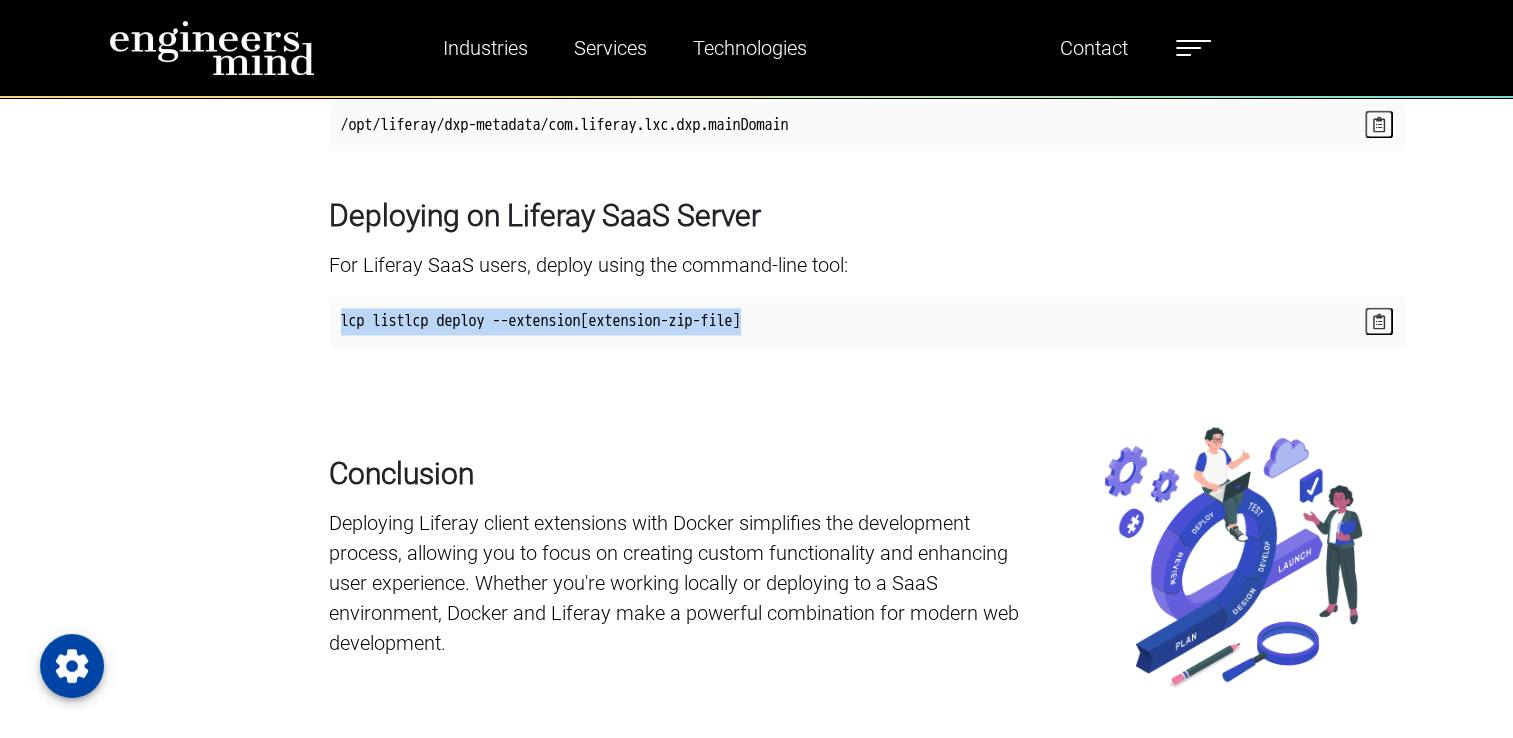 drag, startPoint x: 336, startPoint y: 406, endPoint x: 844, endPoint y: 443, distance: 509.34567 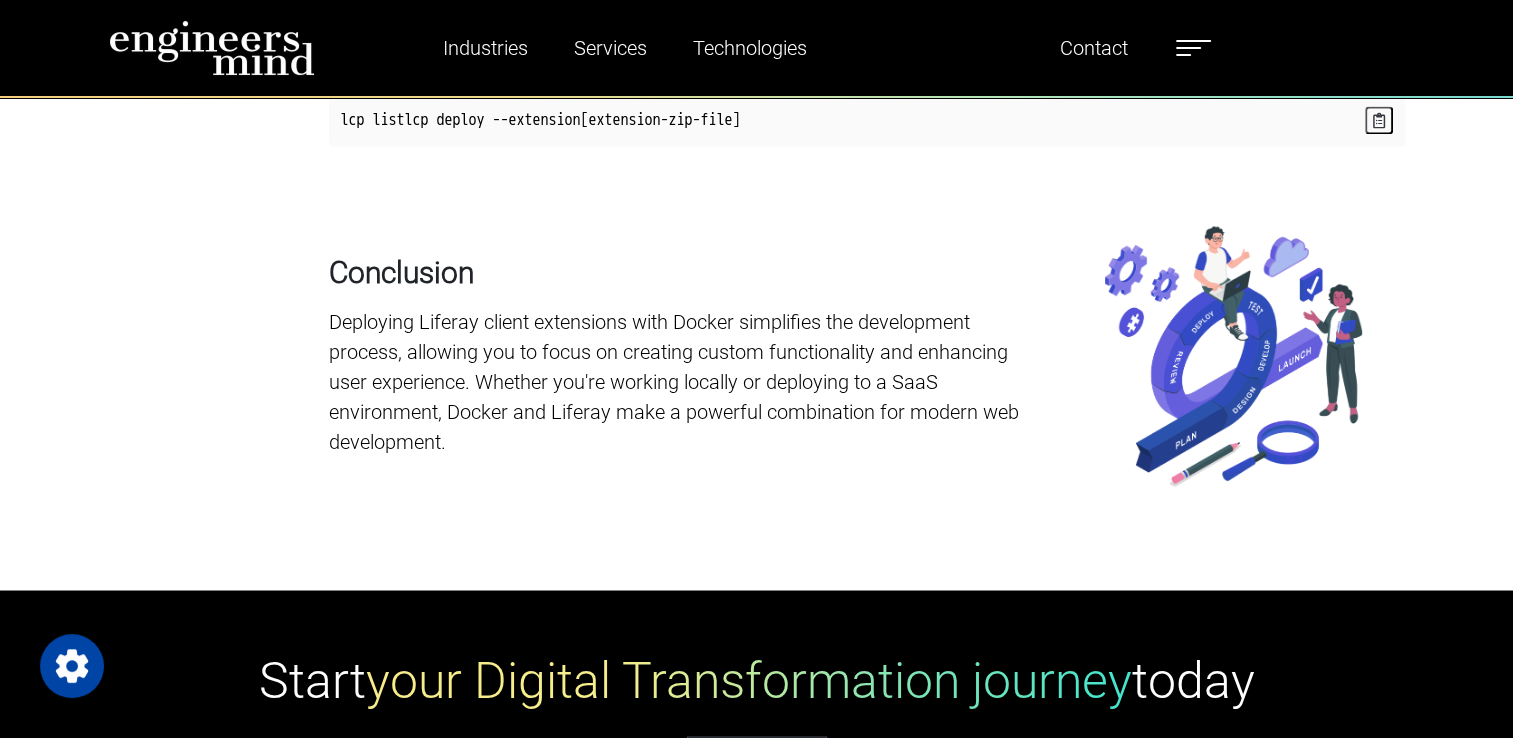 scroll, scrollTop: 10869, scrollLeft: 0, axis: vertical 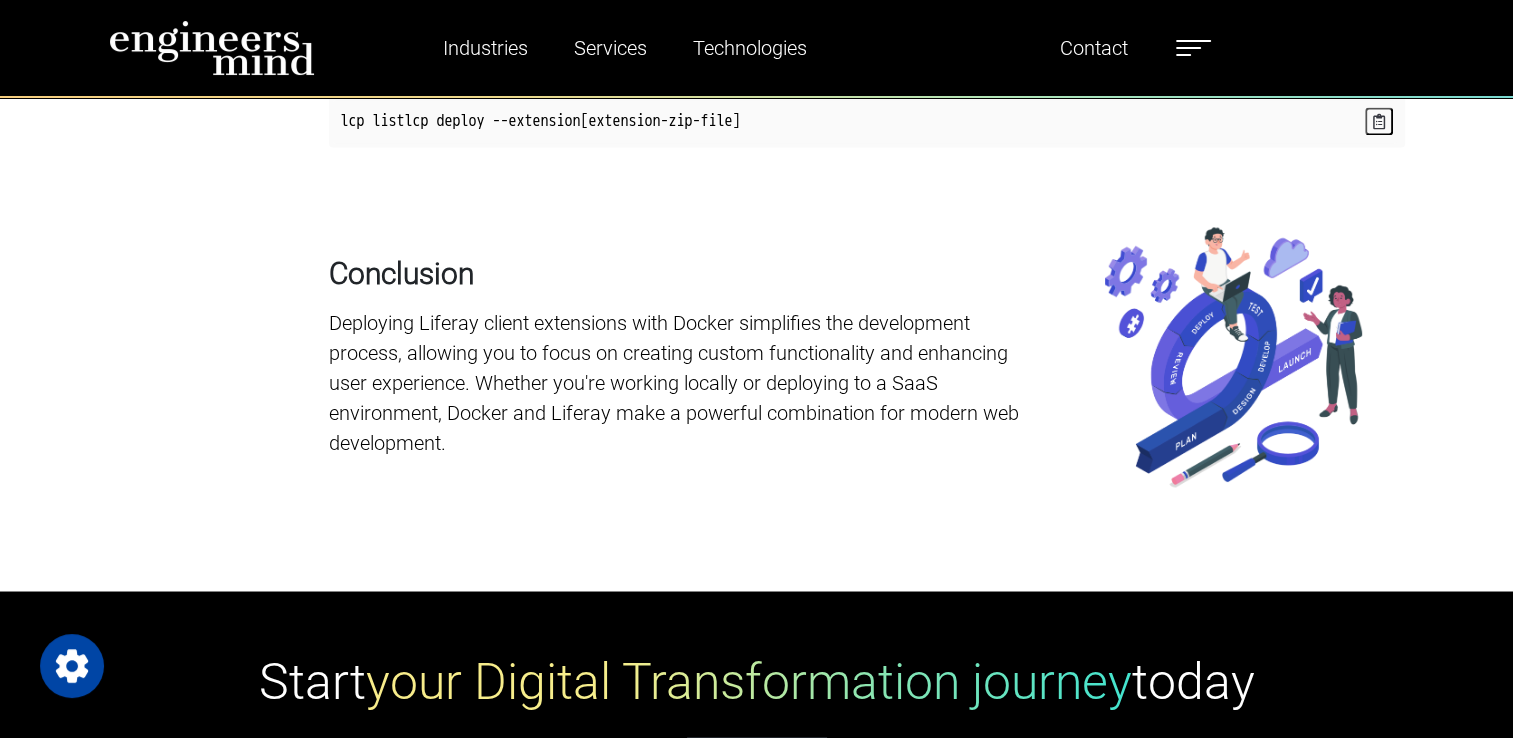 click at bounding box center (1188, 48) 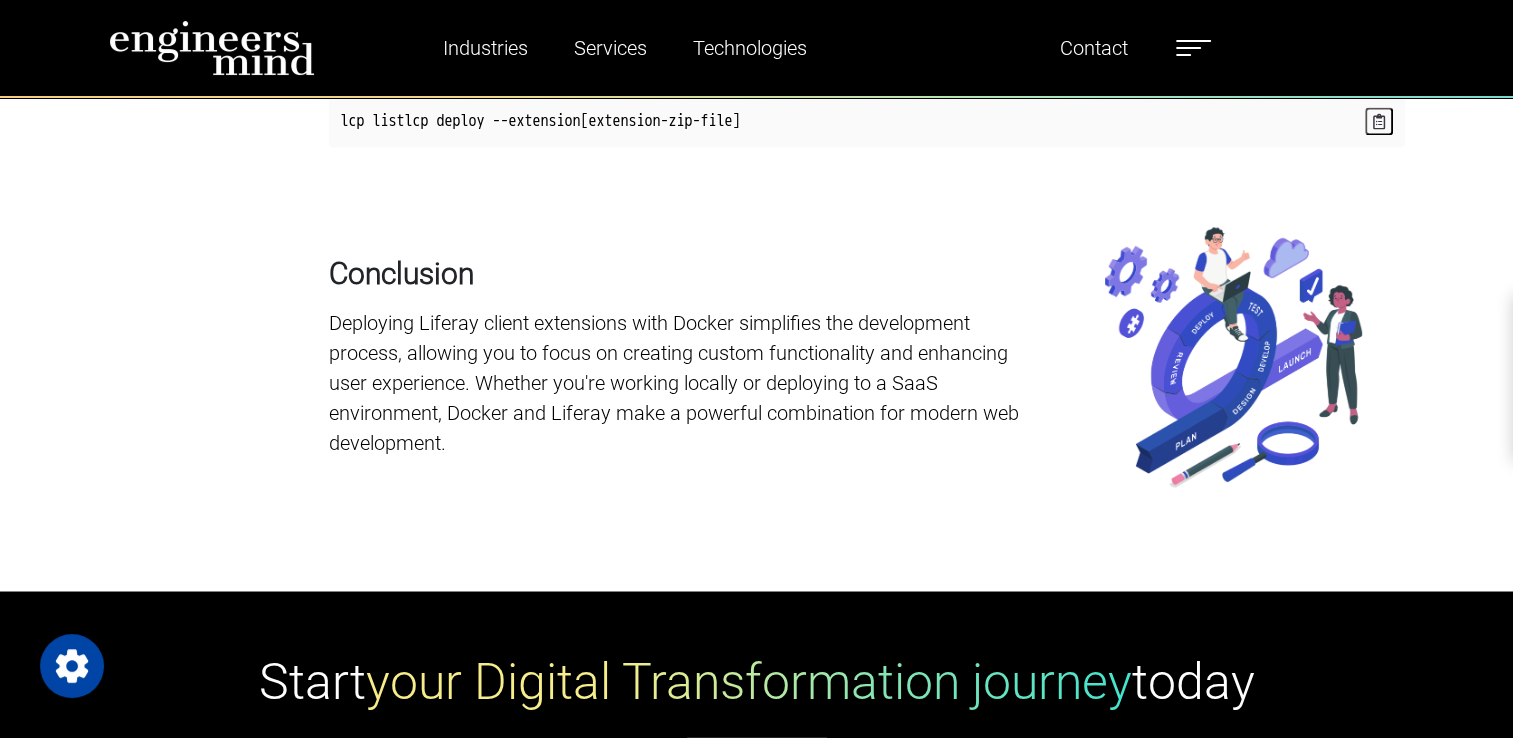 click on "Blogs" at bounding box center (1747, 321) 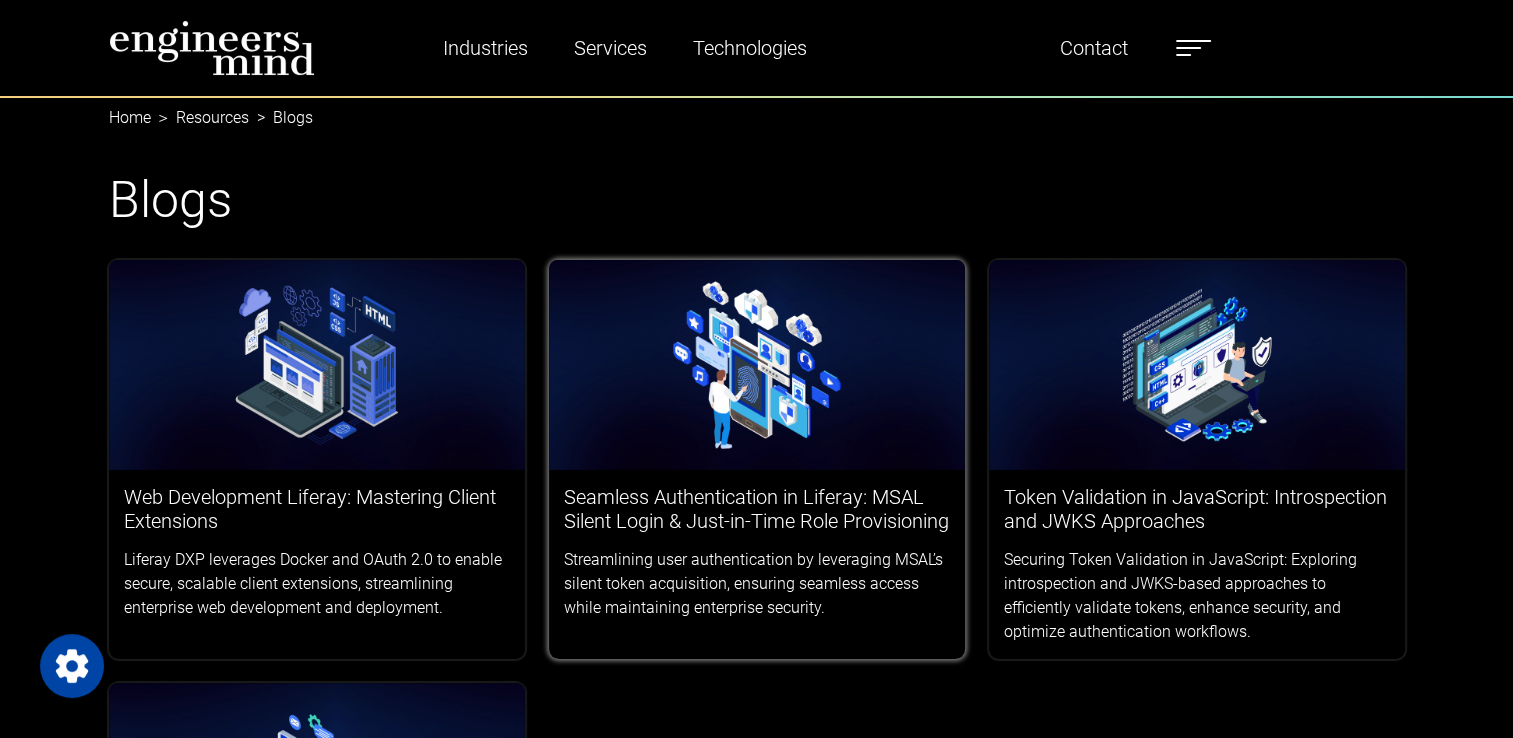 scroll, scrollTop: 100, scrollLeft: 0, axis: vertical 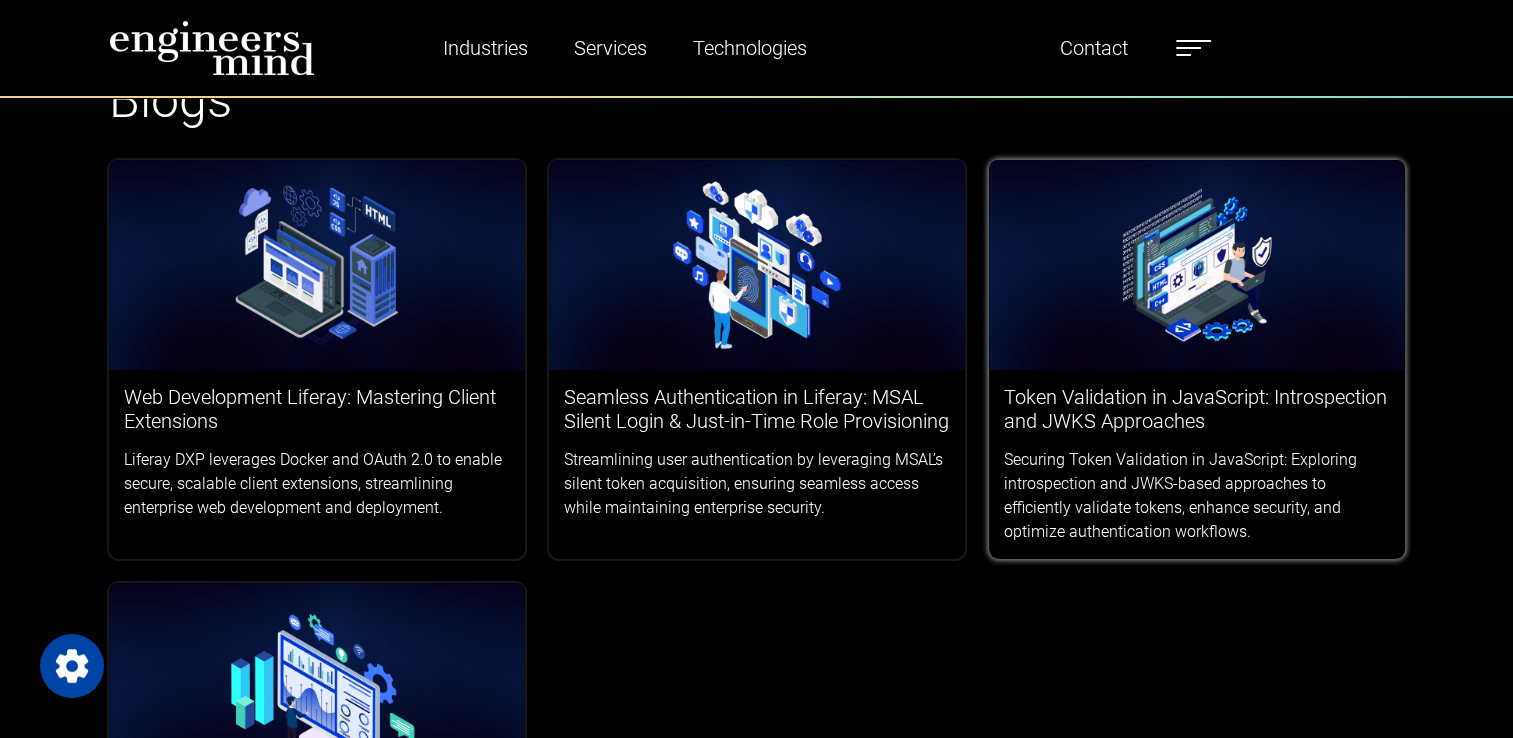 click on "Token Validation in JavaScript: Introspection and JWKS Approaches Securing Token Validation in JavaScript: Exploring introspection and JWKS-based approaches to efficiently validate tokens, enhance security, and optimize authentication workflows." at bounding box center (1197, 464) 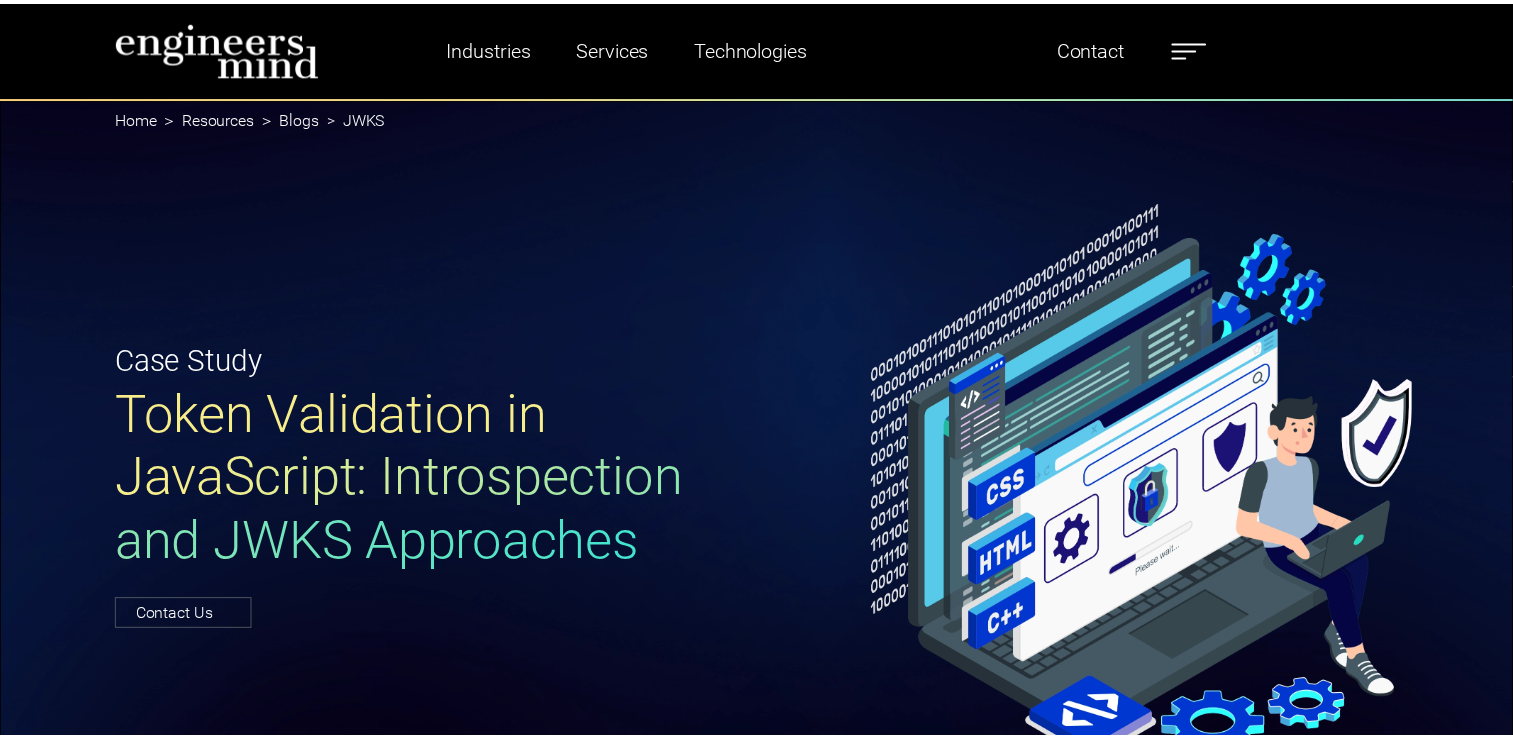 scroll, scrollTop: 0, scrollLeft: 0, axis: both 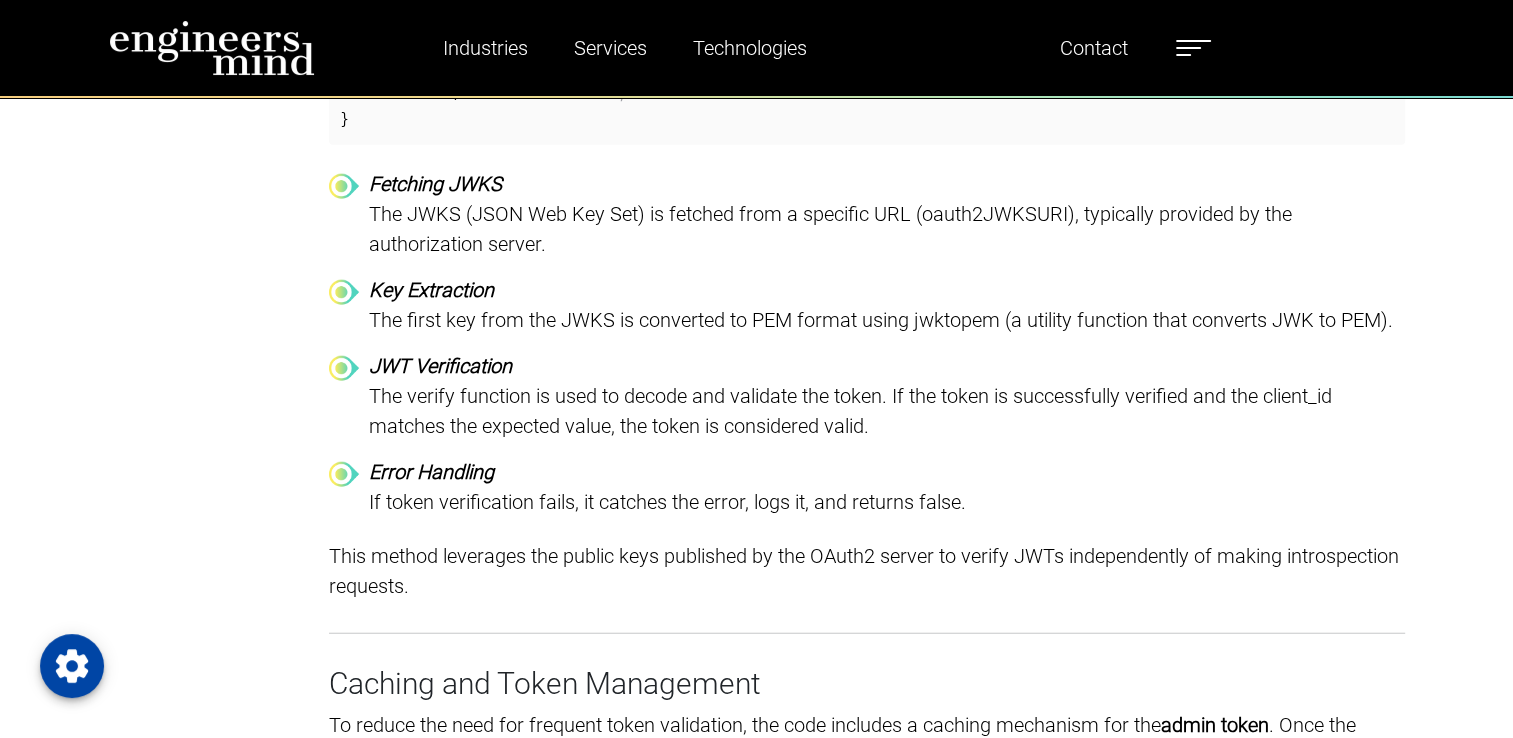 click at bounding box center (1188, 48) 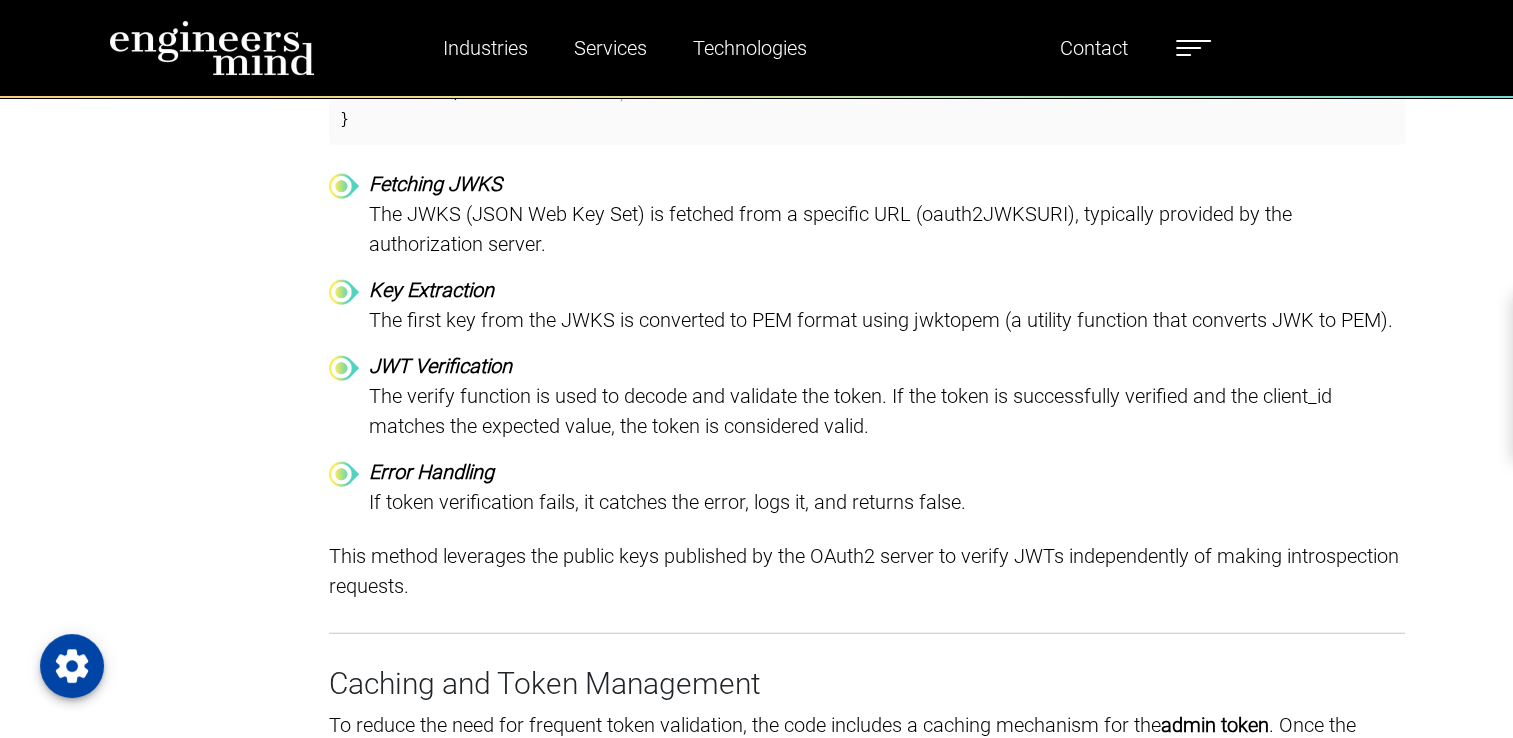 click on "Blogs" at bounding box center [1747, 321] 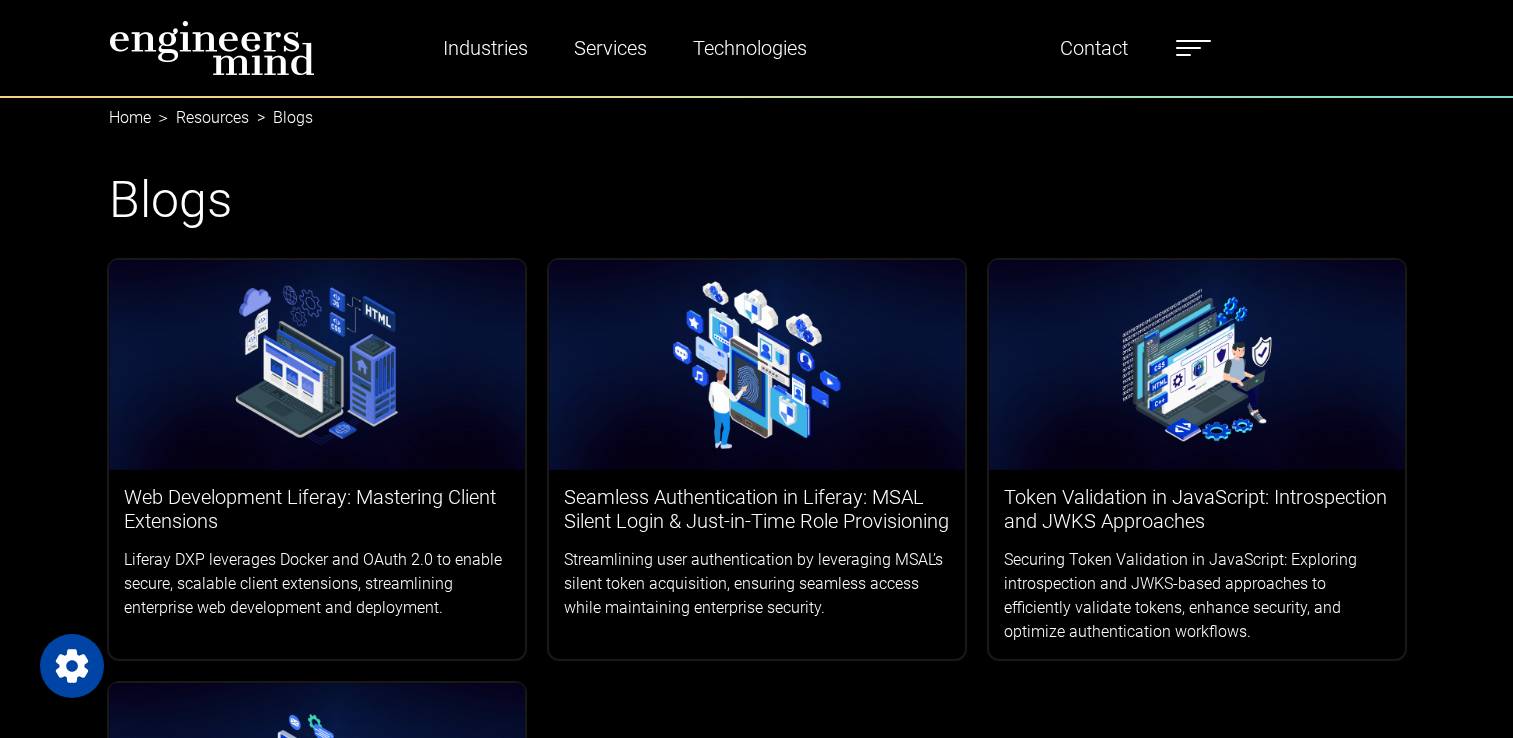 scroll, scrollTop: 0, scrollLeft: 0, axis: both 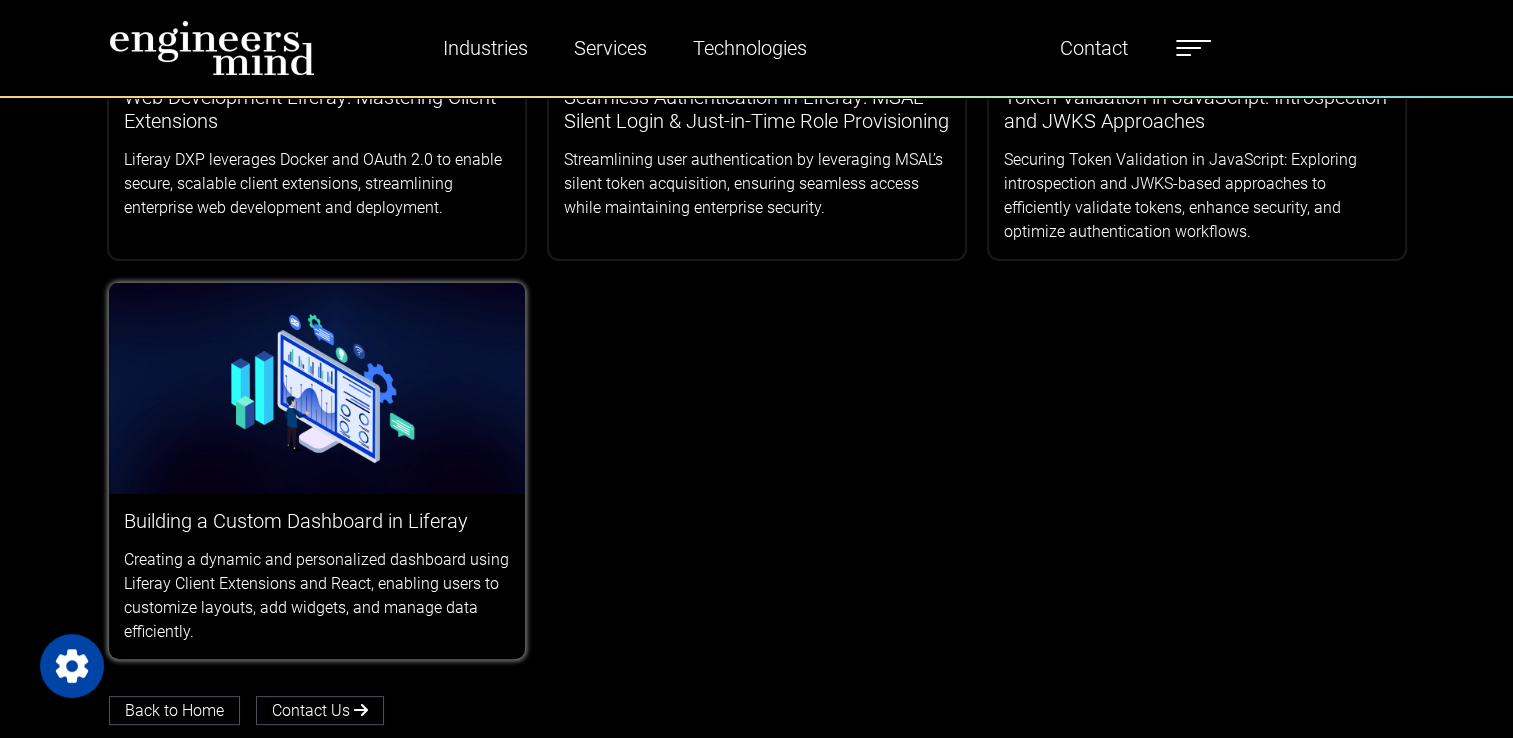 click at bounding box center [317, 388] 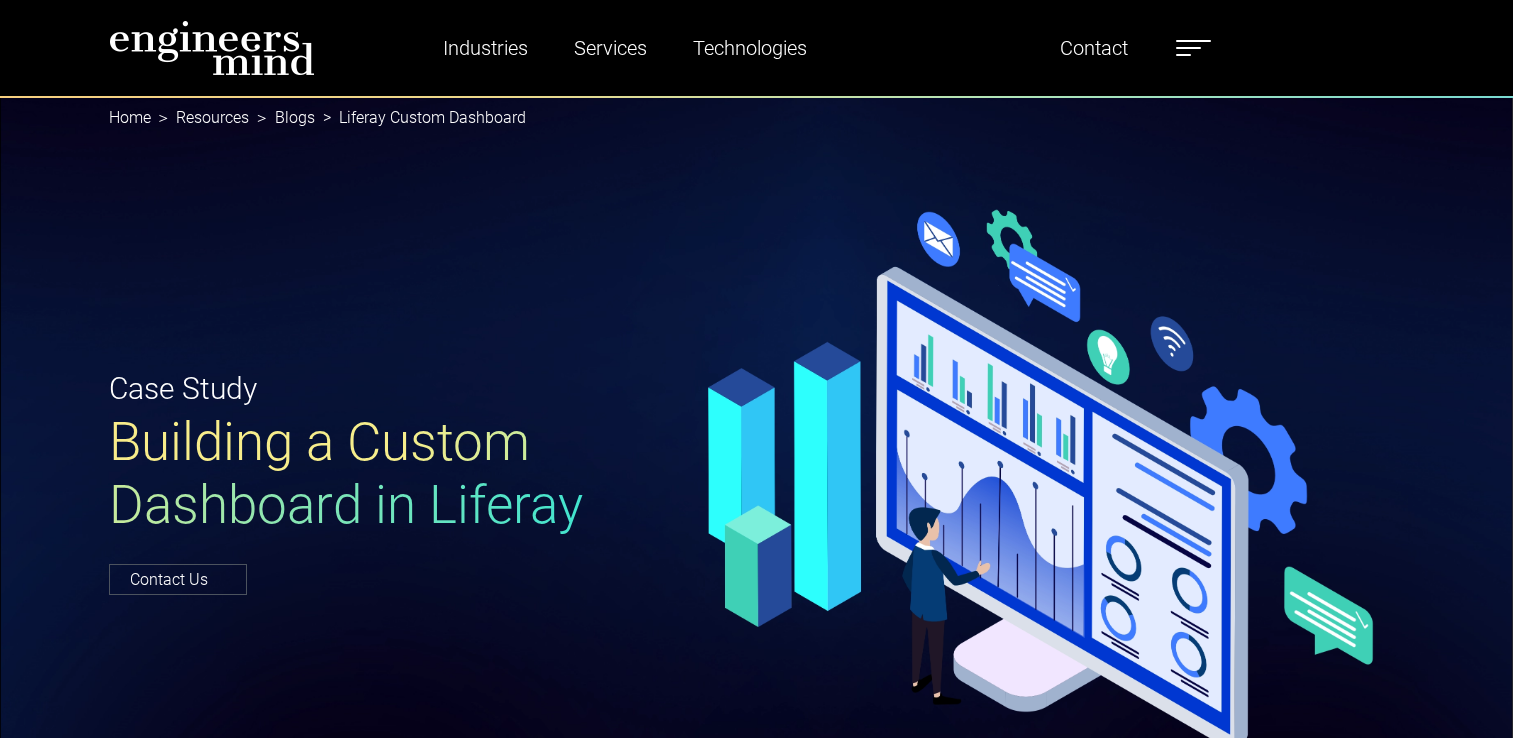 scroll, scrollTop: 0, scrollLeft: 0, axis: both 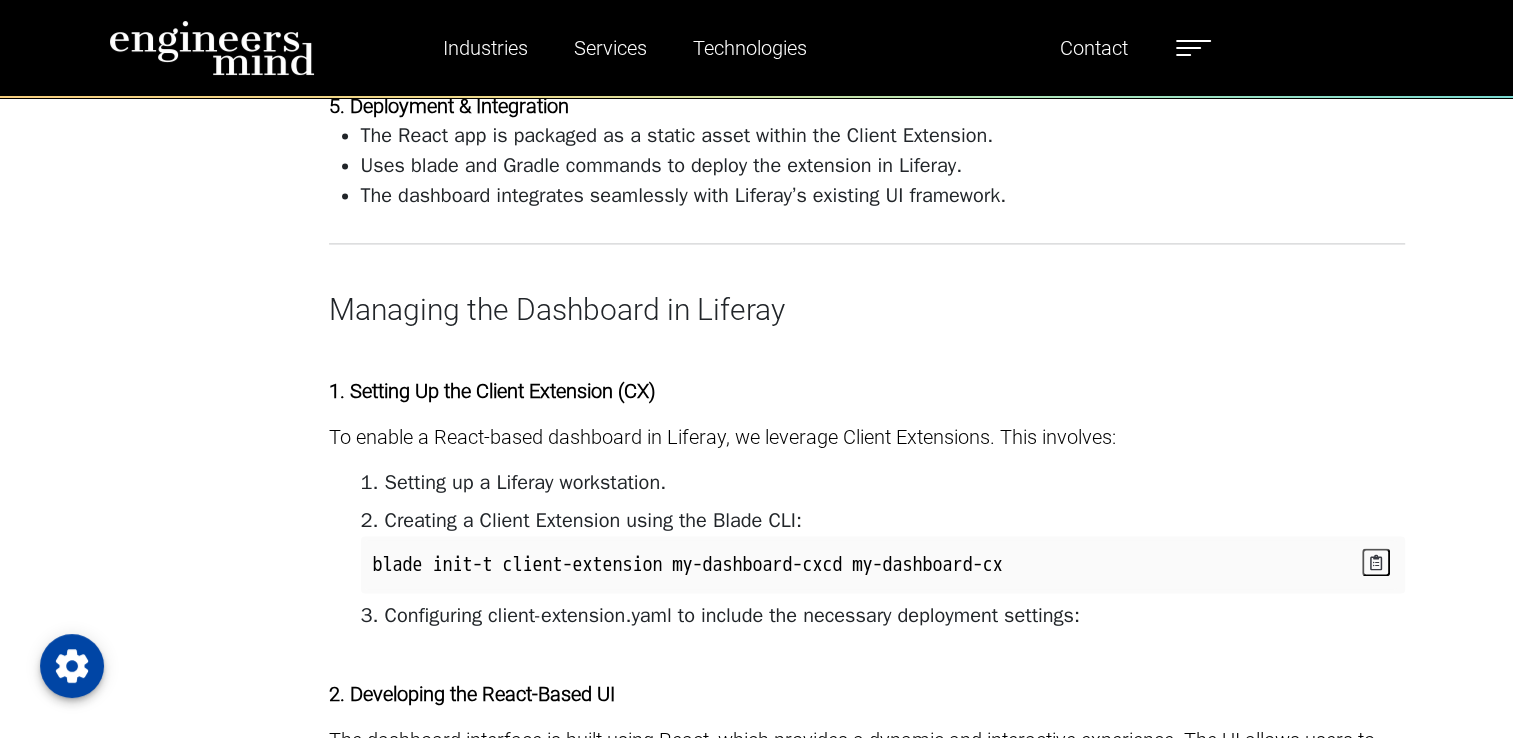 click at bounding box center [1188, 48] 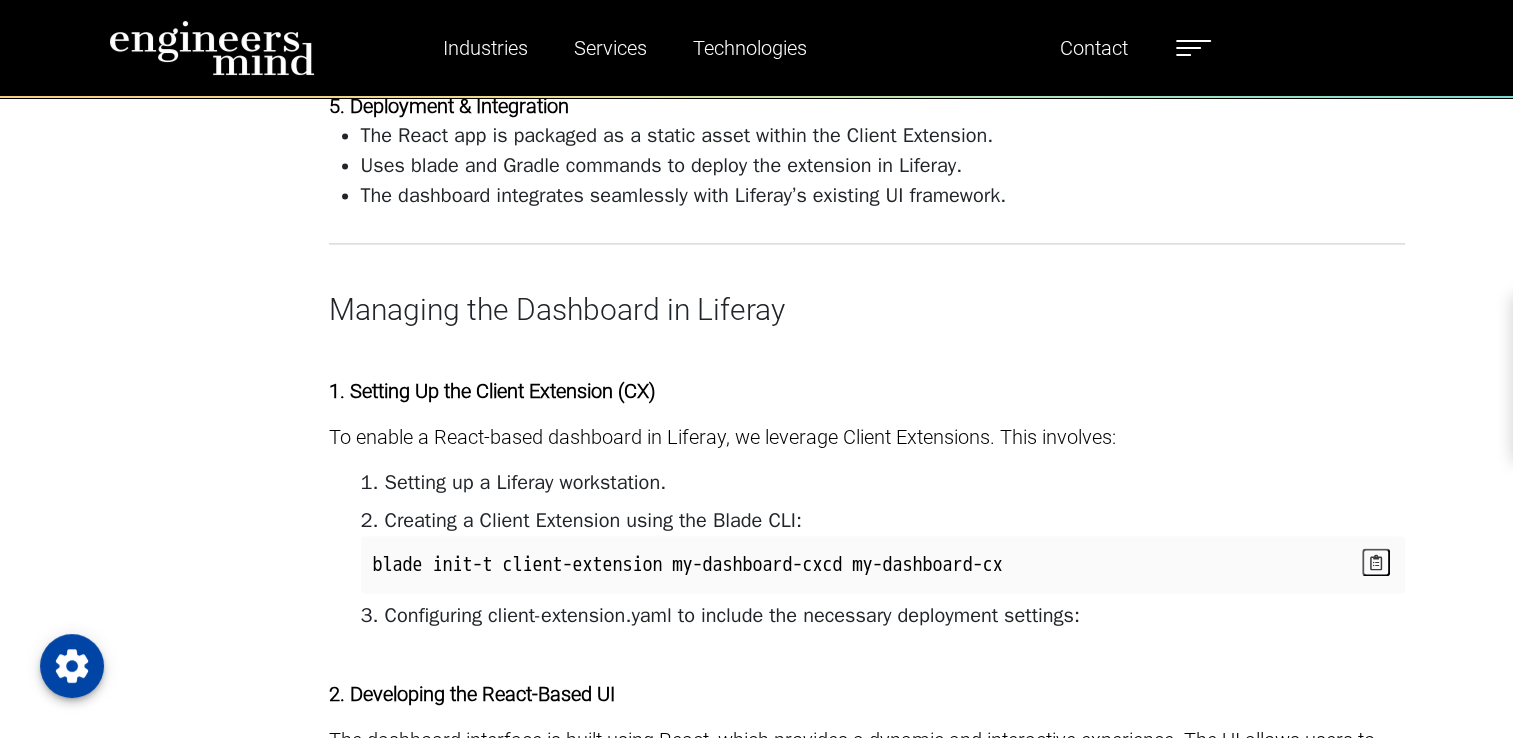 click on "Blogs" at bounding box center [1747, 321] 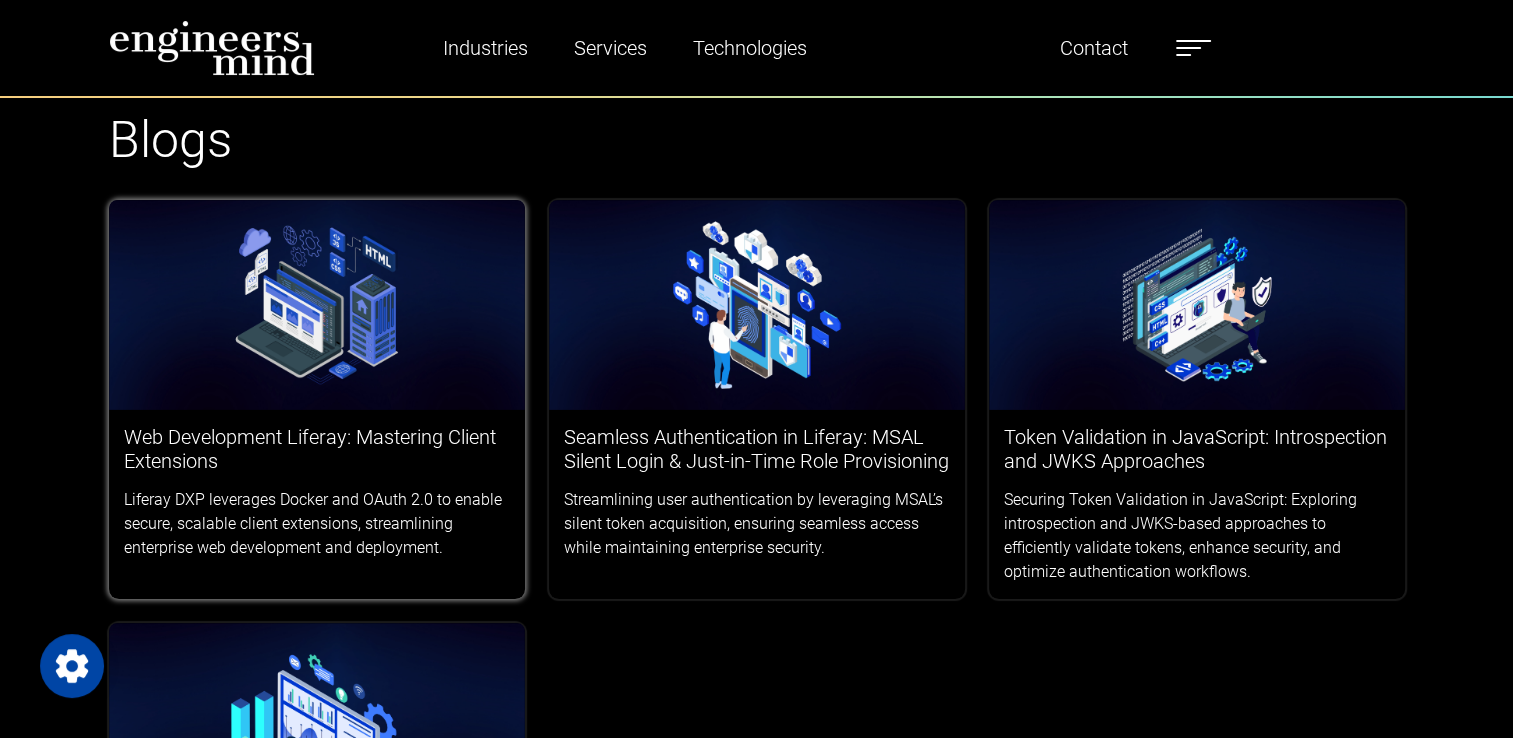 scroll, scrollTop: 100, scrollLeft: 0, axis: vertical 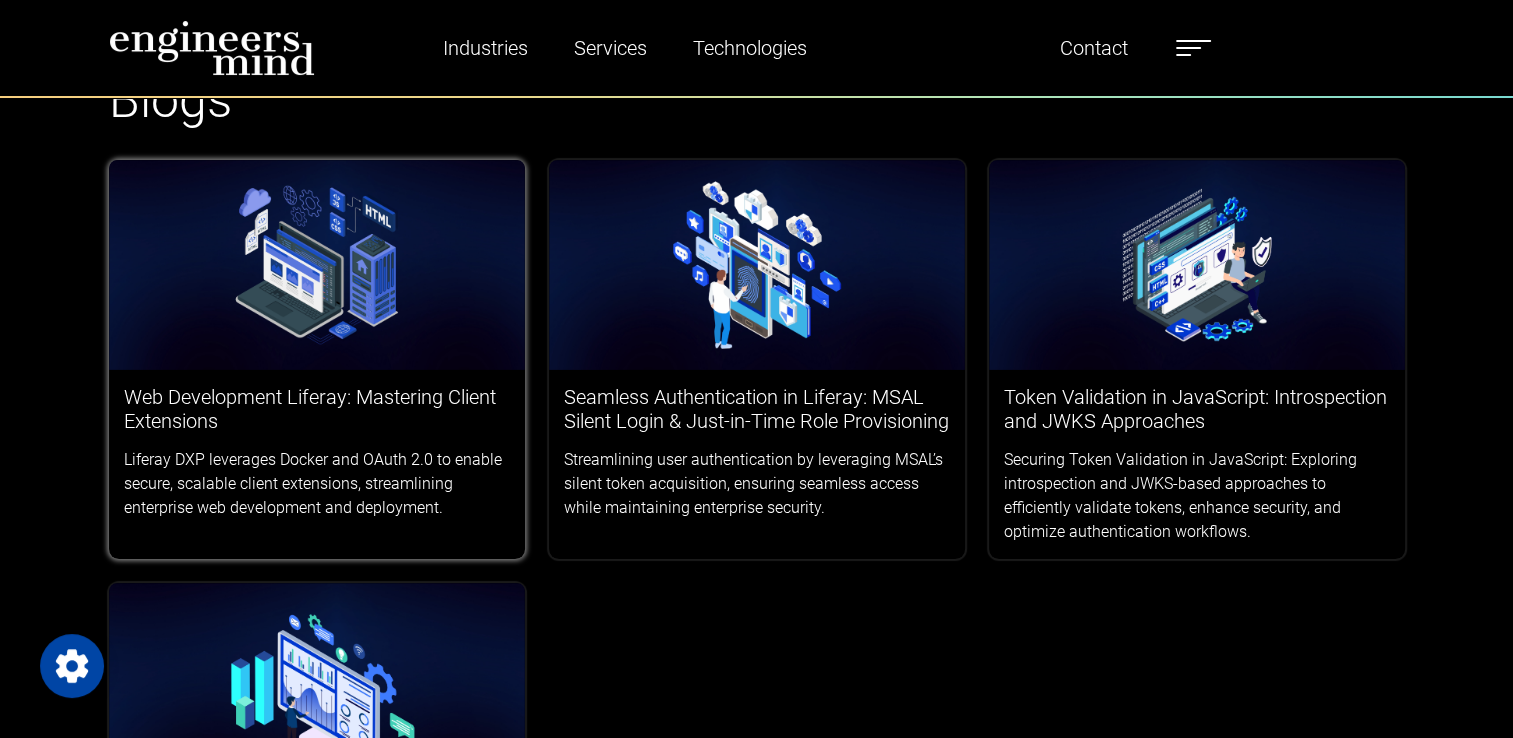 click on "Liferay DXP leverages Docker and OAuth 2.0 to enable secure, scalable client extensions, streamlining enterprise web development and deployment." at bounding box center [317, 484] 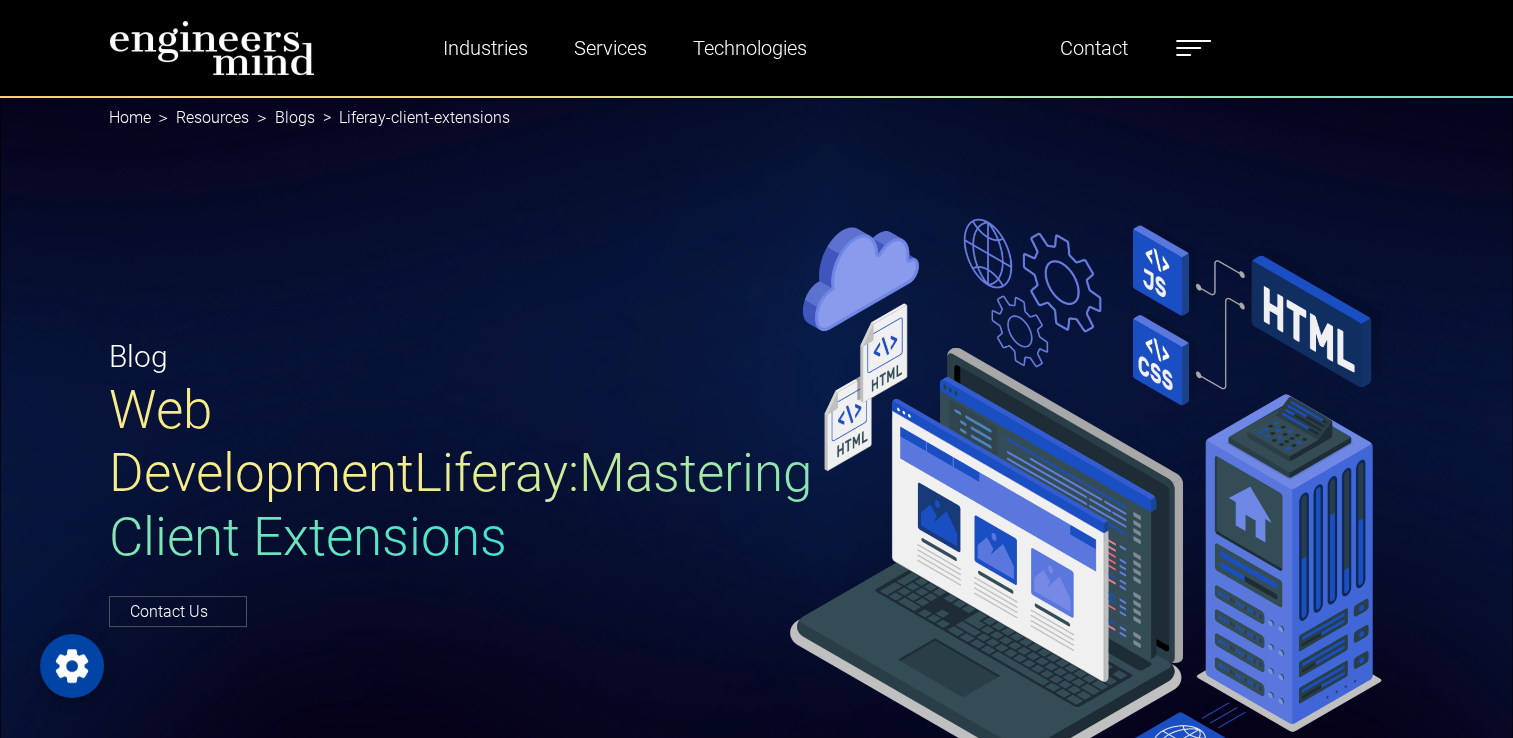scroll, scrollTop: 7658, scrollLeft: 0, axis: vertical 